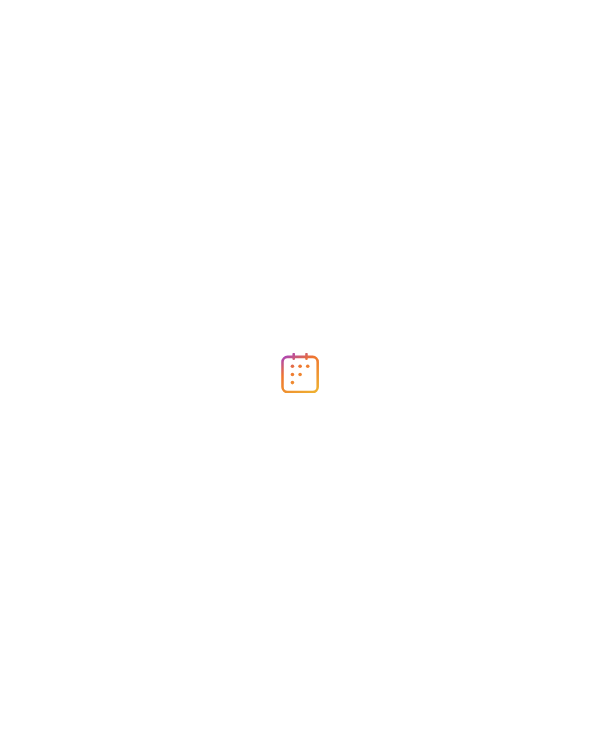 scroll, scrollTop: 0, scrollLeft: 0, axis: both 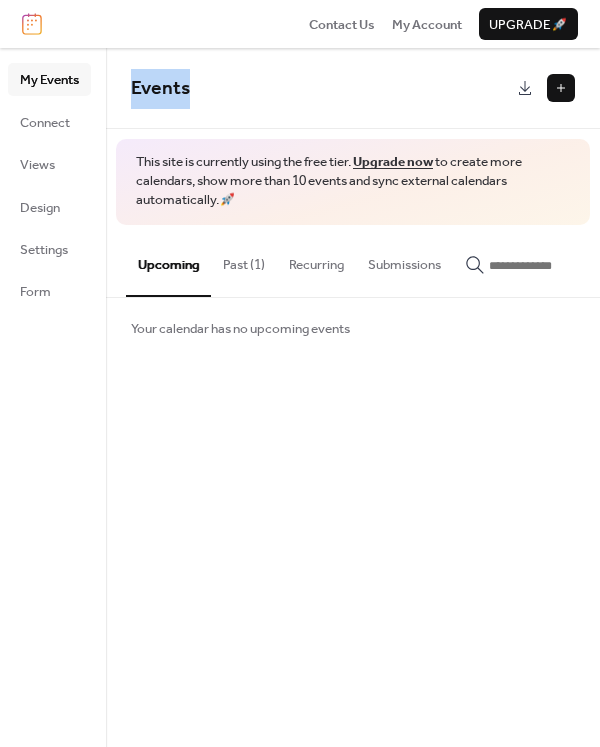 drag, startPoint x: 131, startPoint y: 89, endPoint x: 264, endPoint y: 82, distance: 133.18408 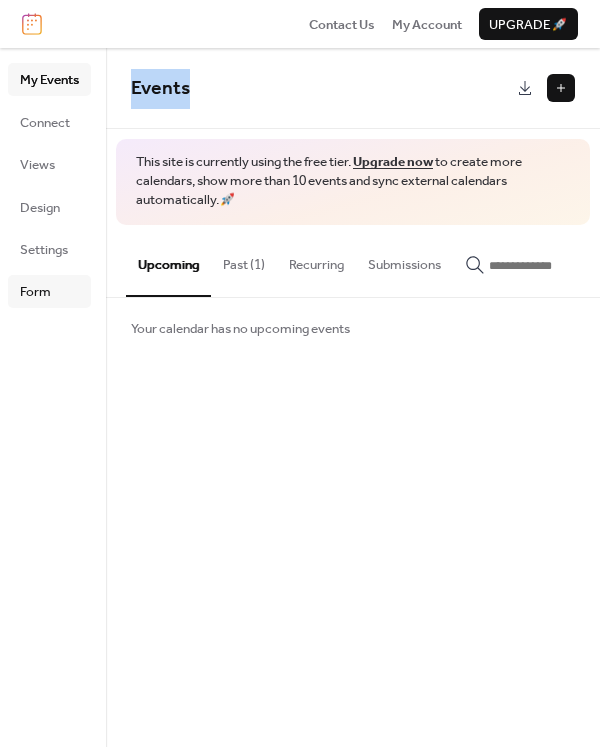 click on "Form" at bounding box center (35, 292) 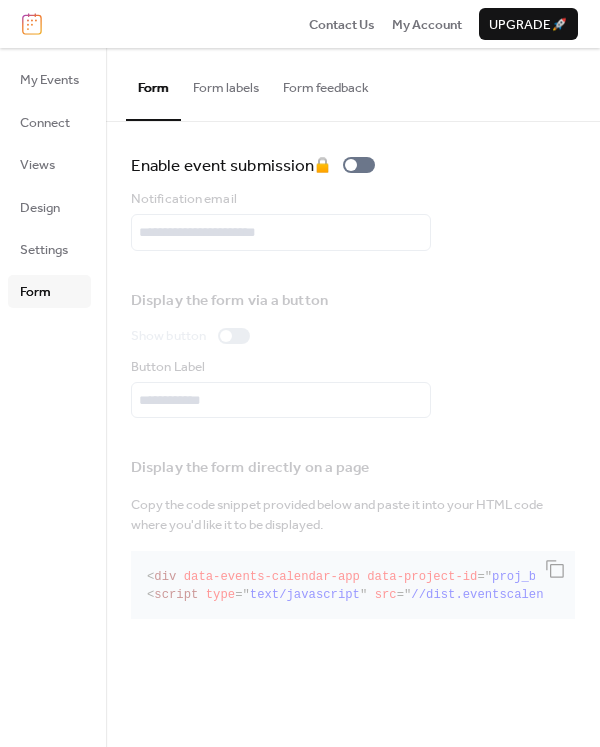 click on "Form labels" at bounding box center (226, 83) 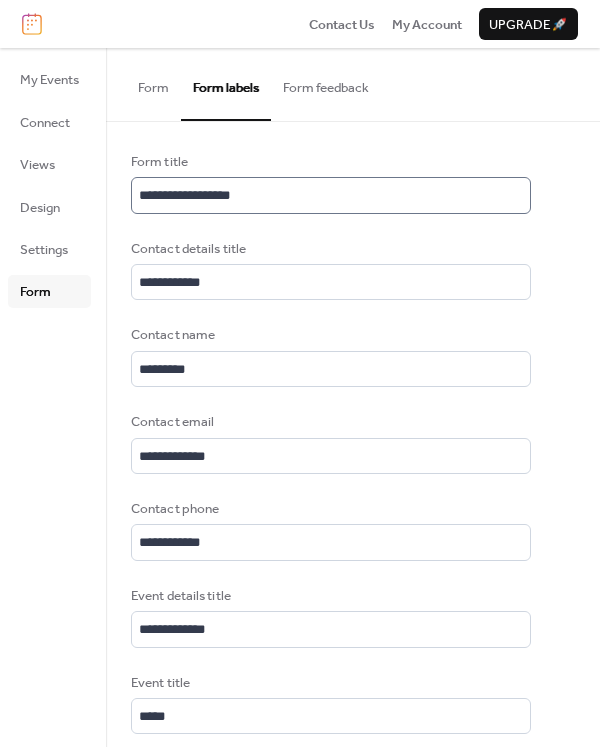 scroll, scrollTop: 2, scrollLeft: 0, axis: vertical 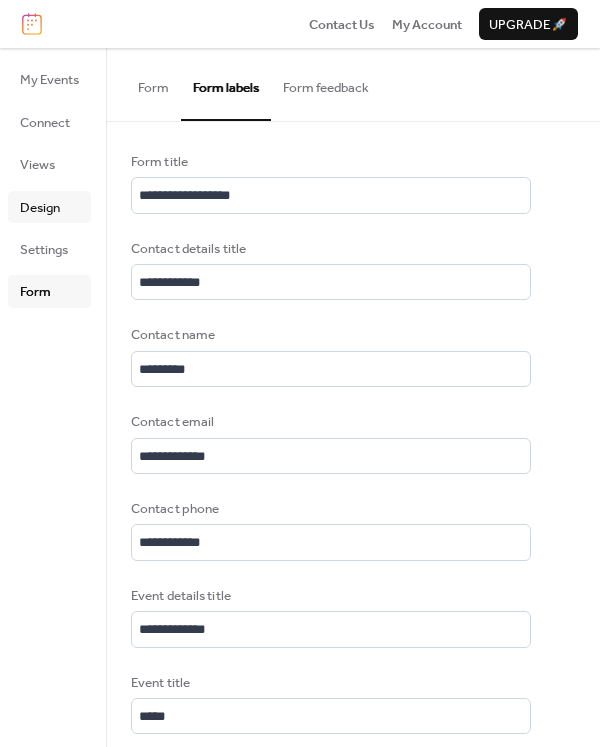 click on "Design" at bounding box center (40, 208) 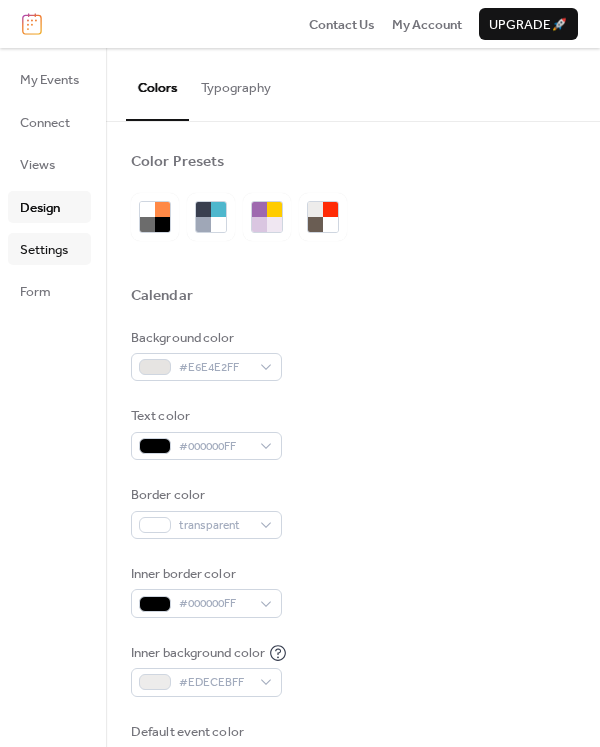 click on "Settings" at bounding box center [44, 250] 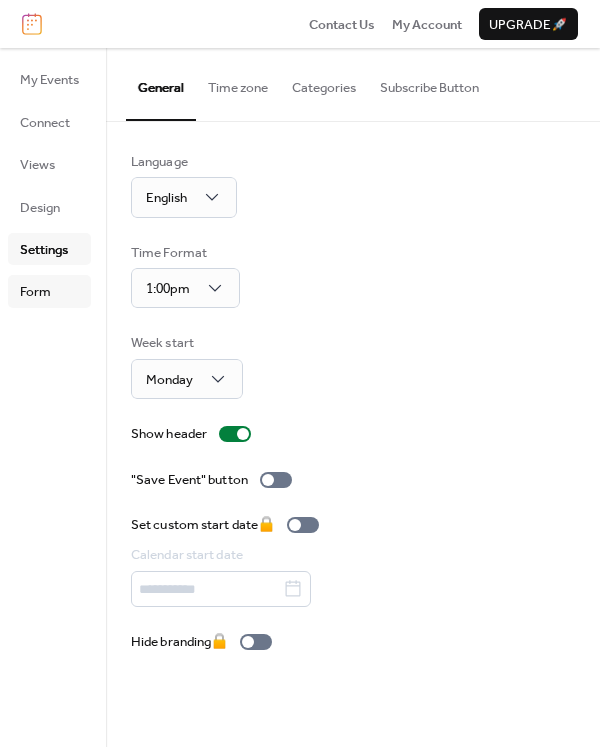 click on "Form" at bounding box center (35, 292) 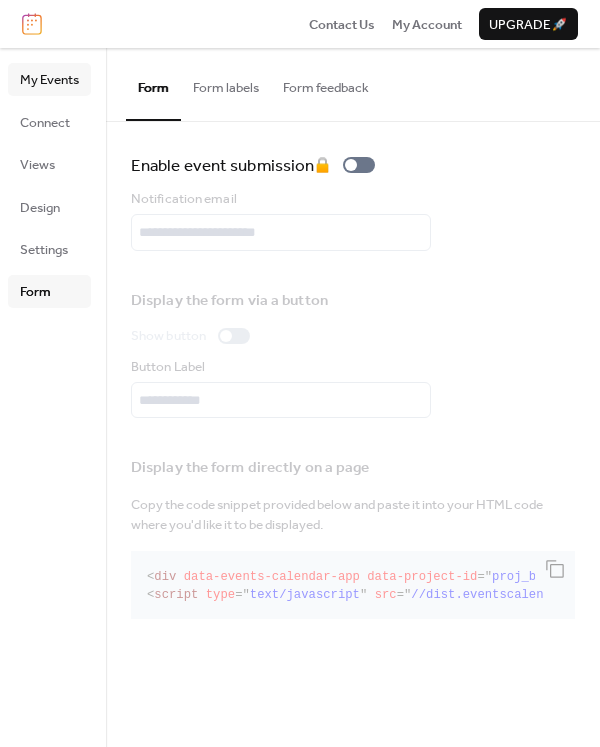 click on "My Events" at bounding box center (49, 80) 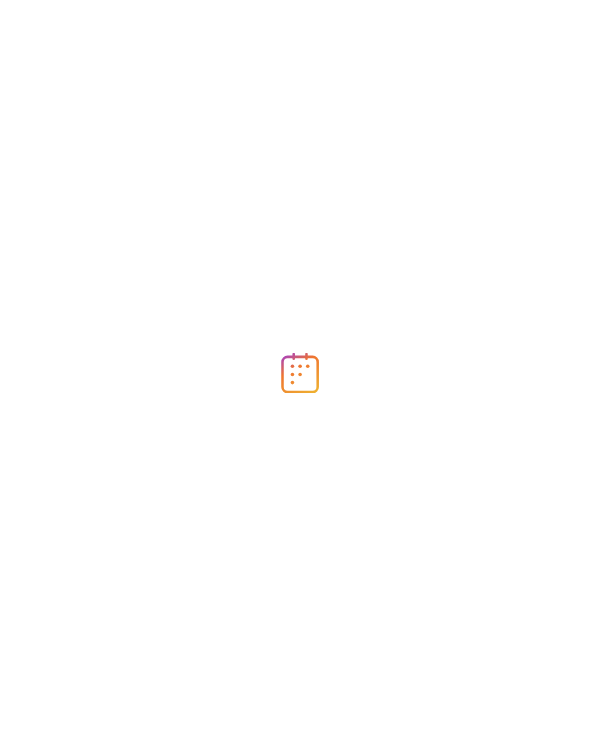 scroll, scrollTop: 0, scrollLeft: 0, axis: both 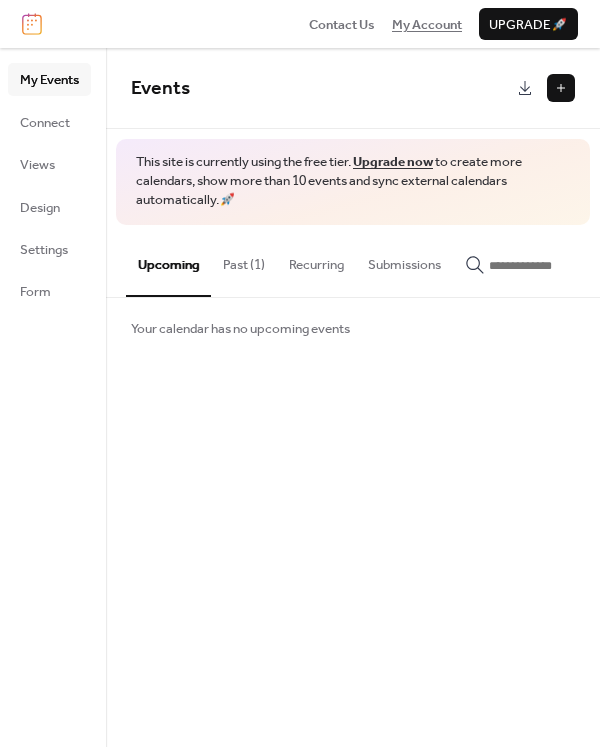 drag, startPoint x: 0, startPoint y: 0, endPoint x: 425, endPoint y: 26, distance: 425.79456 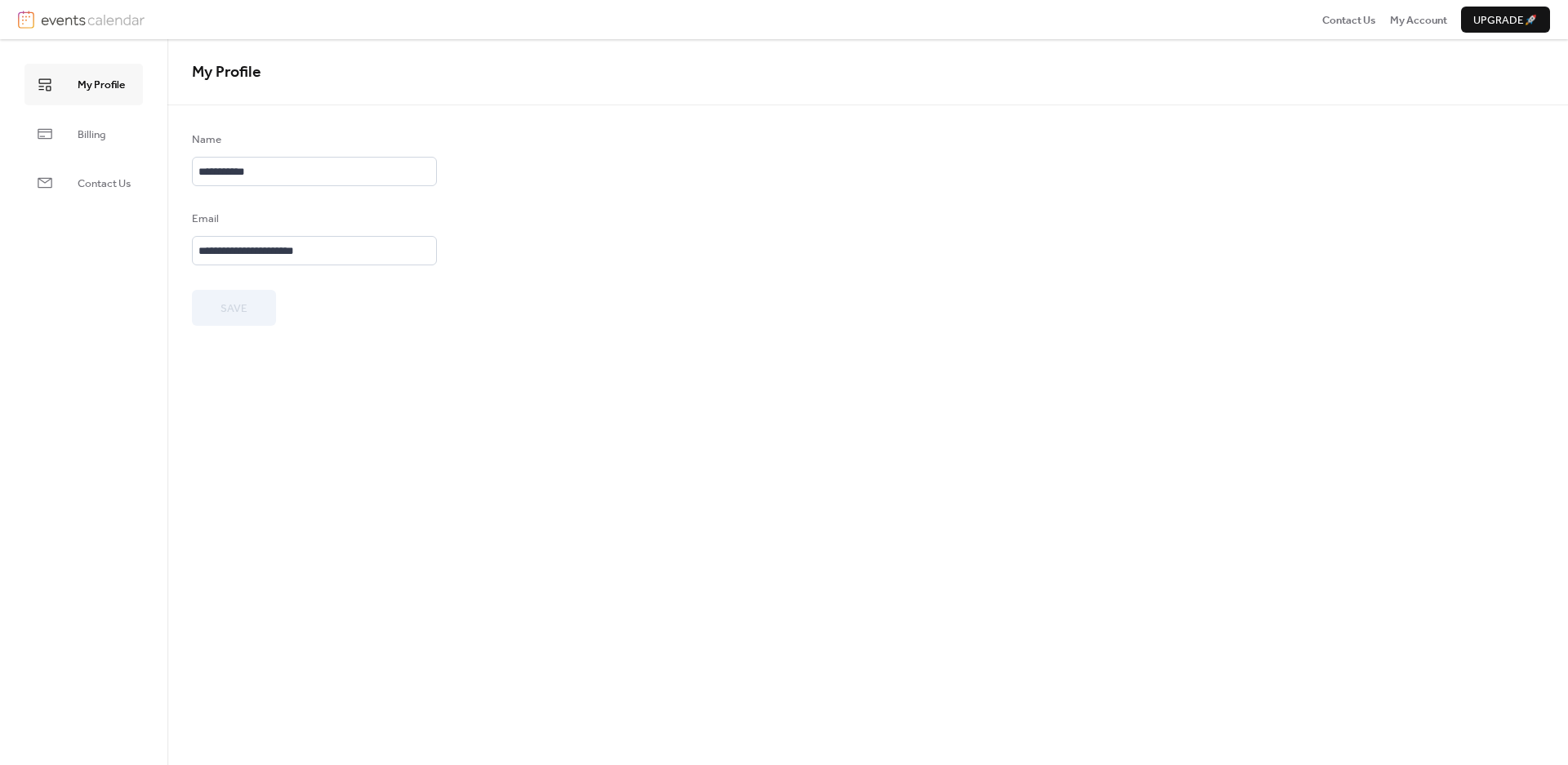 scroll, scrollTop: 0, scrollLeft: 0, axis: both 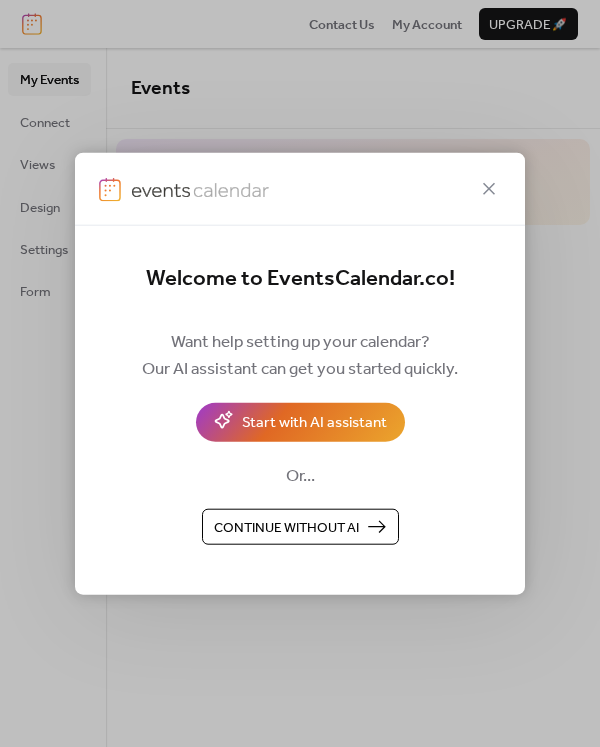 drag, startPoint x: 0, startPoint y: 0, endPoint x: 323, endPoint y: 527, distance: 618.1084 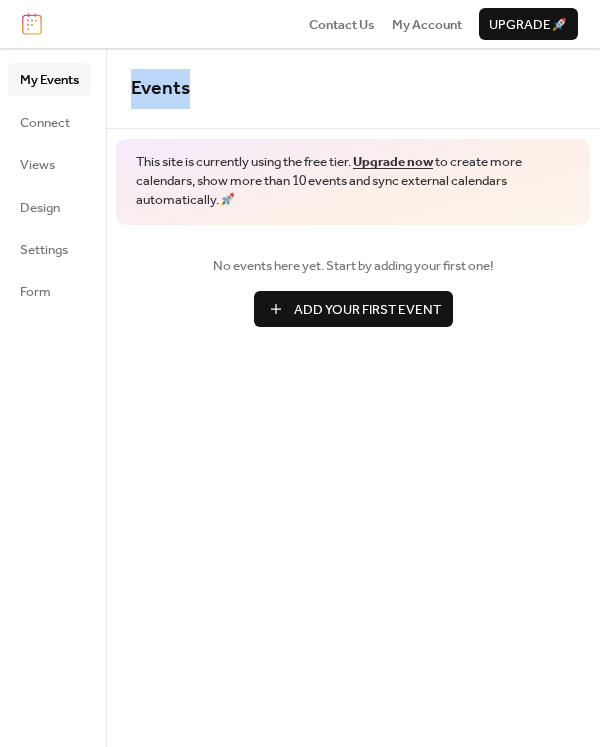 drag, startPoint x: 132, startPoint y: 86, endPoint x: 250, endPoint y: 86, distance: 118 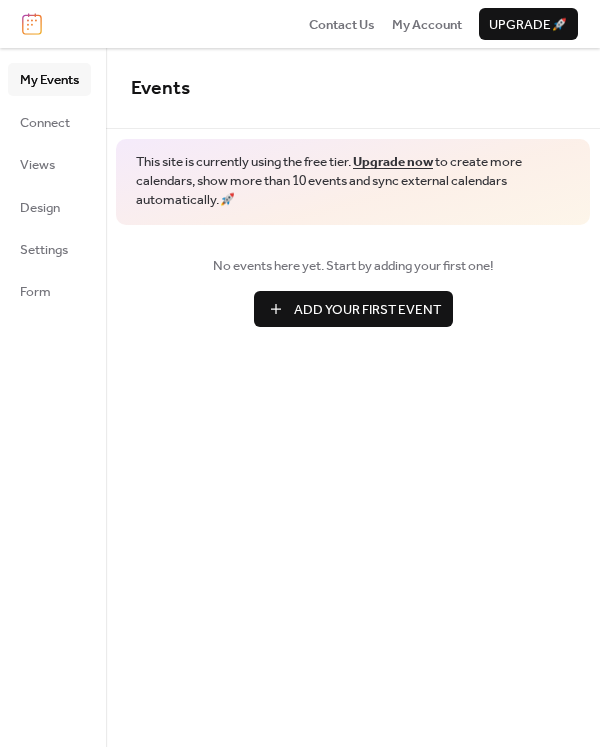 click on "Events This site is currently using the free tier.   Upgrade now   to create more calendars, show more than 10 events and sync external calendars automatically. 🚀 No events here yet. Start by adding your first one! Add Your First Event Cancel" at bounding box center [353, 397] 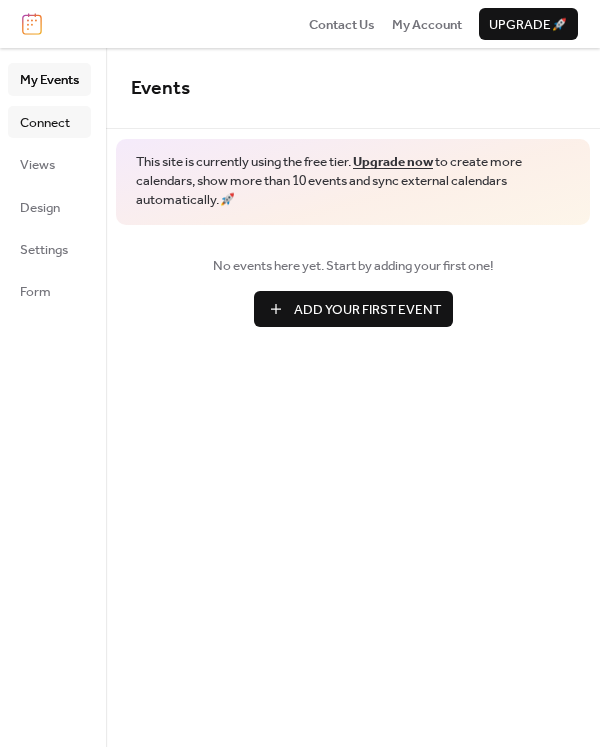click on "Connect" at bounding box center (45, 123) 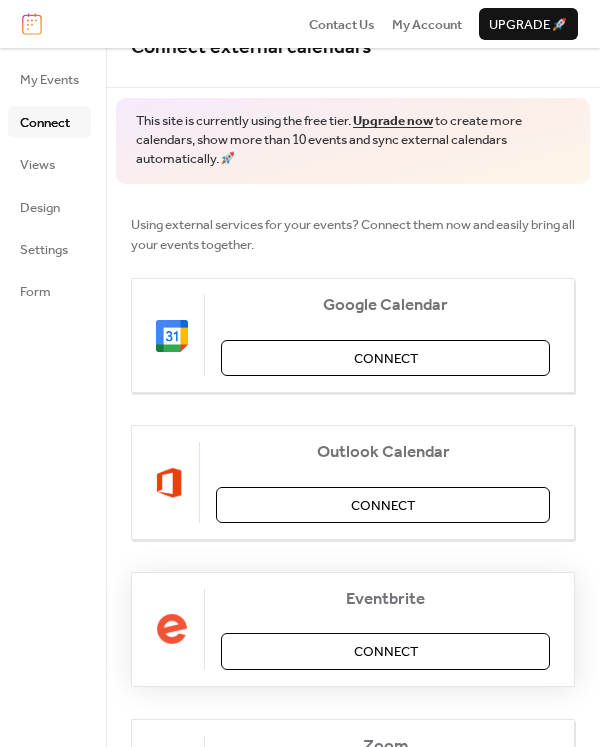 scroll, scrollTop: 0, scrollLeft: 0, axis: both 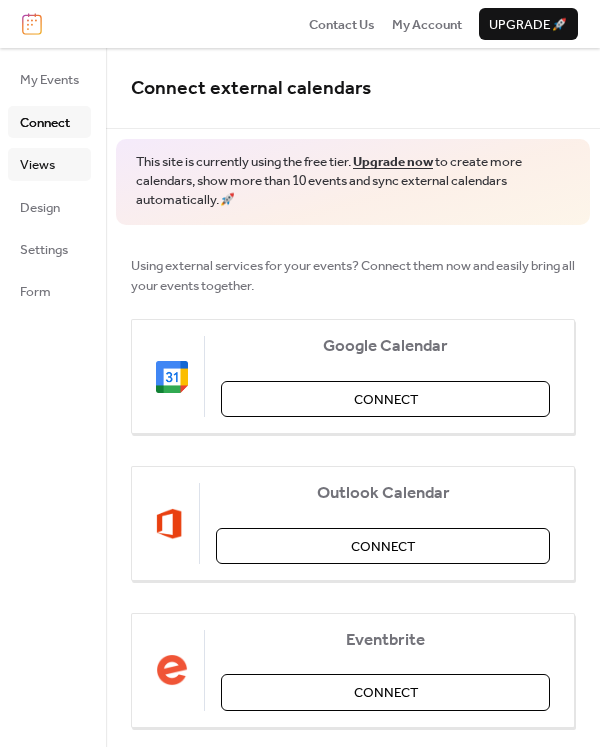 click on "Views" at bounding box center [37, 165] 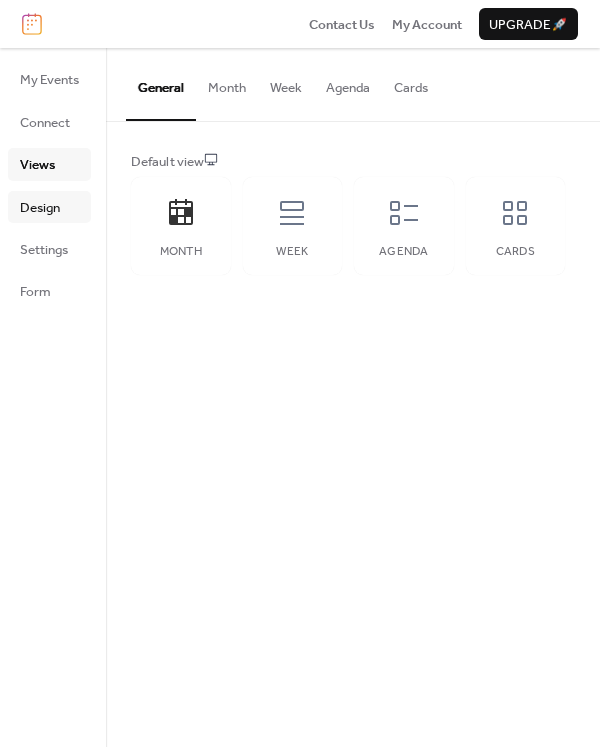 click on "Design" at bounding box center [40, 208] 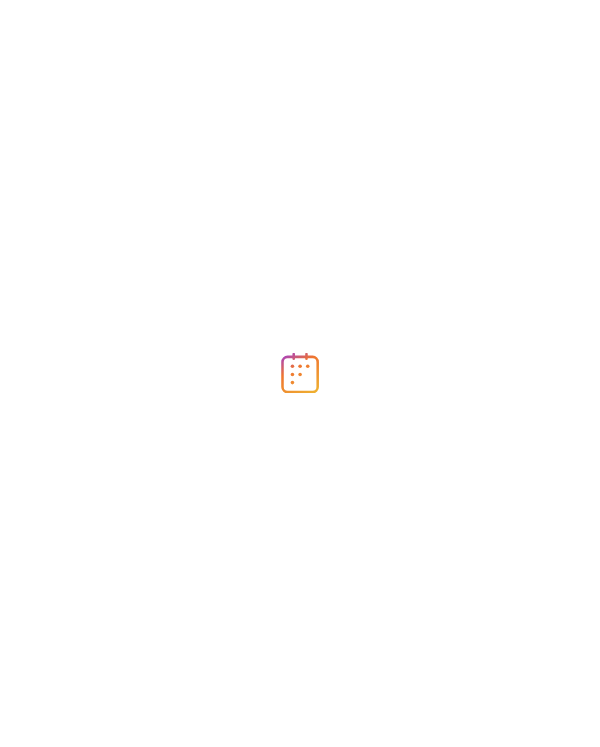 scroll, scrollTop: 0, scrollLeft: 0, axis: both 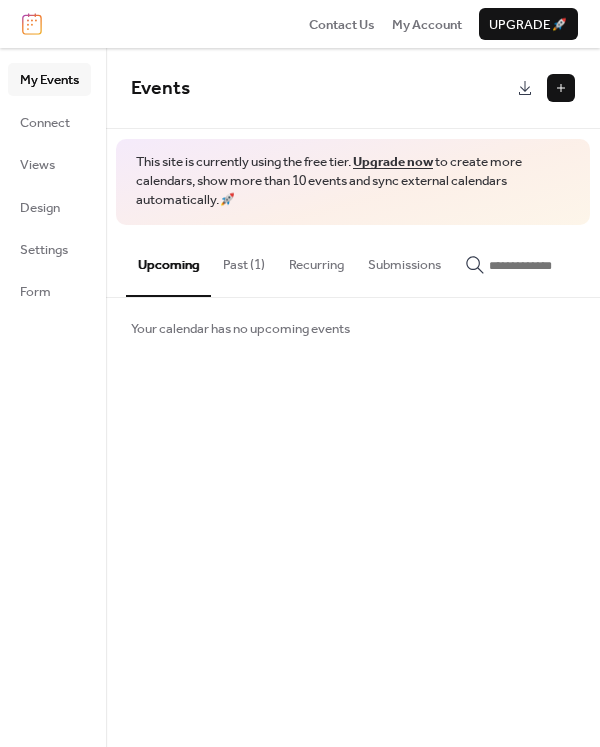 click on "Past (1)" at bounding box center (244, 260) 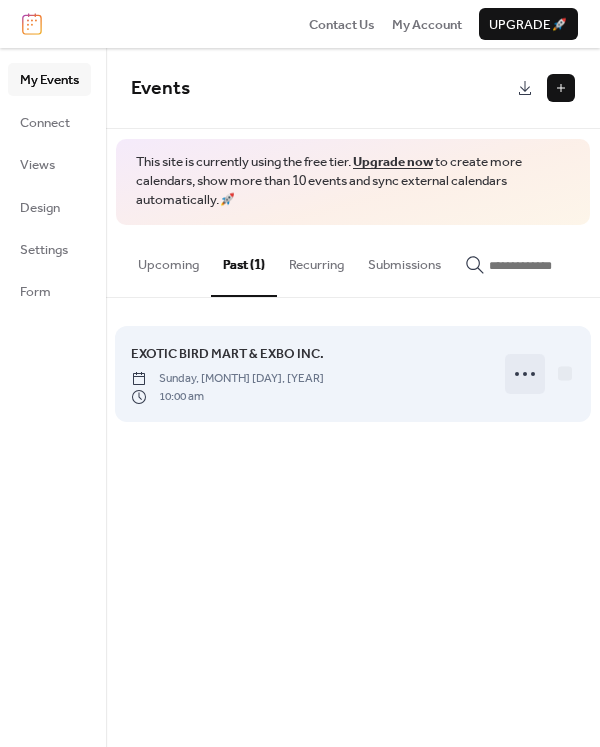 click 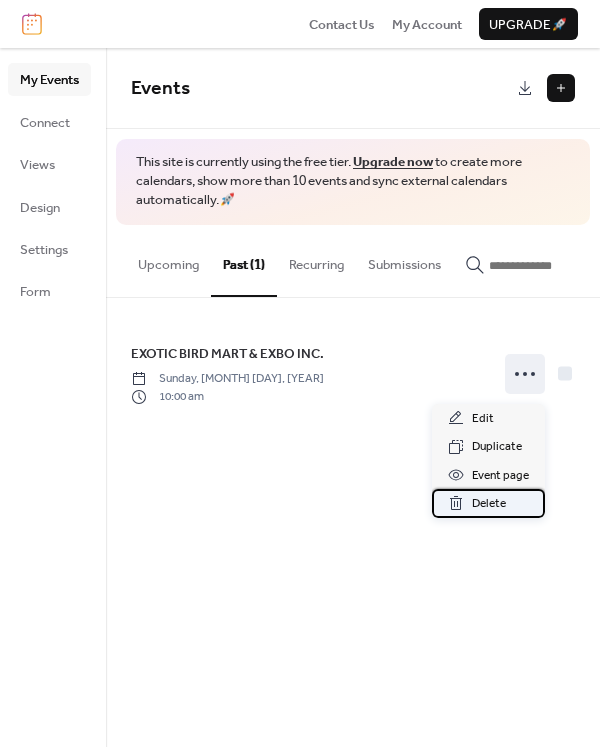 click on "Delete" at bounding box center (489, 504) 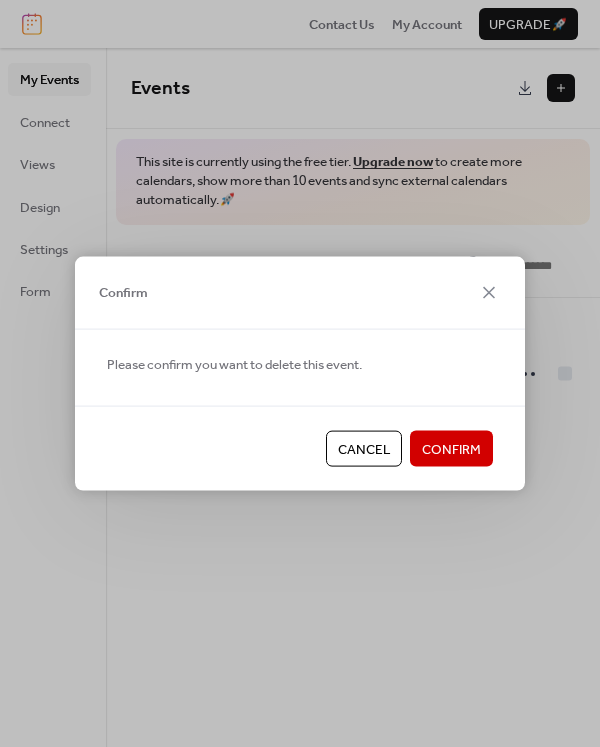 click on "Confirm" at bounding box center (451, 450) 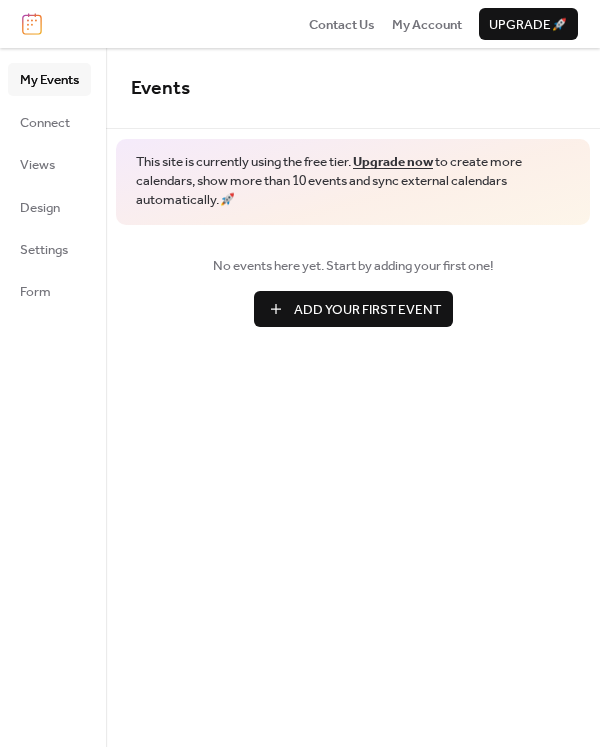 click on "My Events" at bounding box center [49, 80] 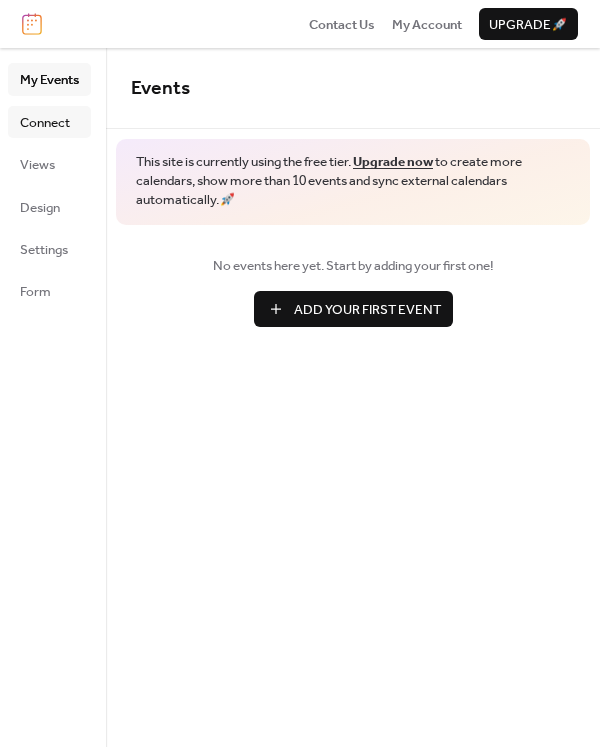click on "Connect" at bounding box center [45, 123] 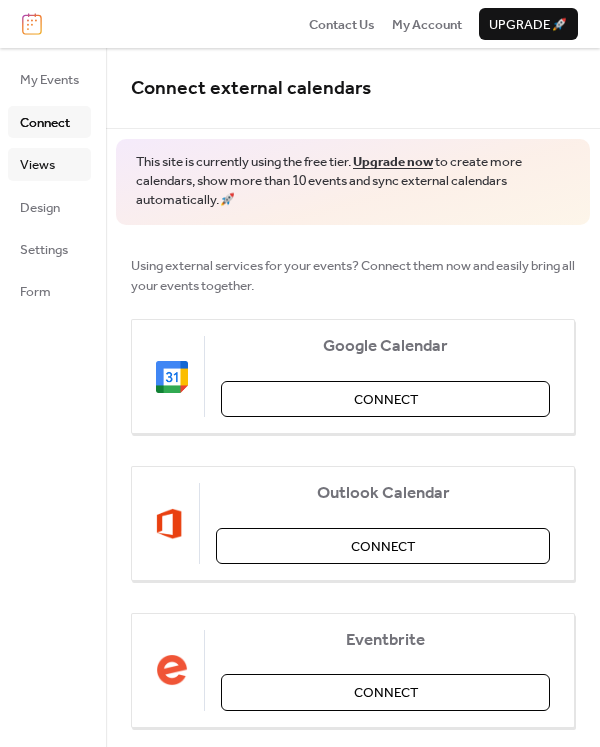 click on "Views" at bounding box center (37, 165) 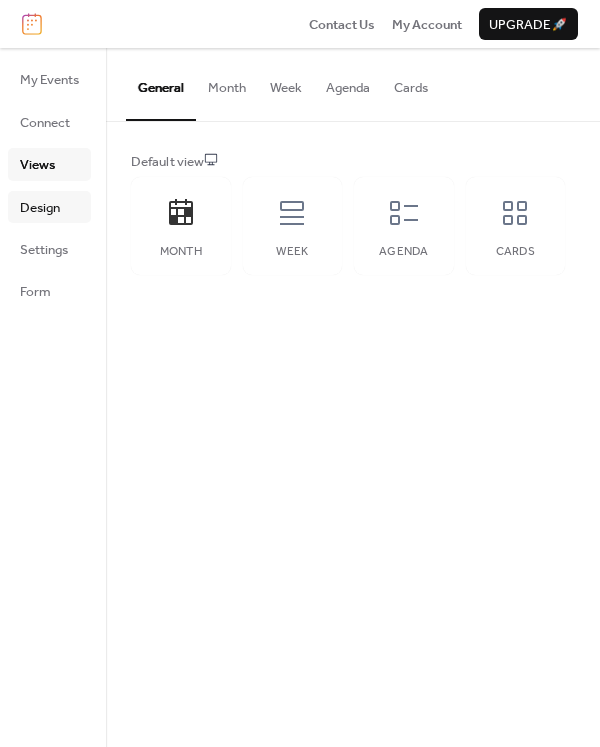click on "Design" at bounding box center [40, 208] 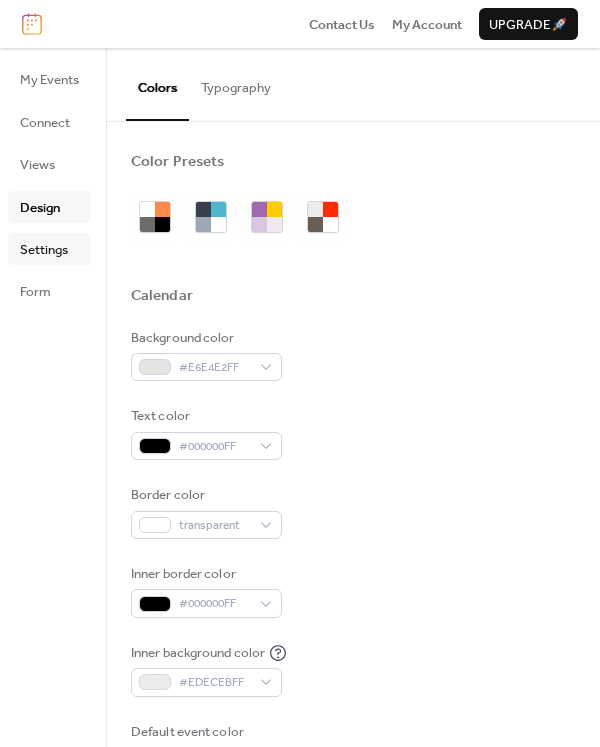 click on "Settings" at bounding box center (44, 250) 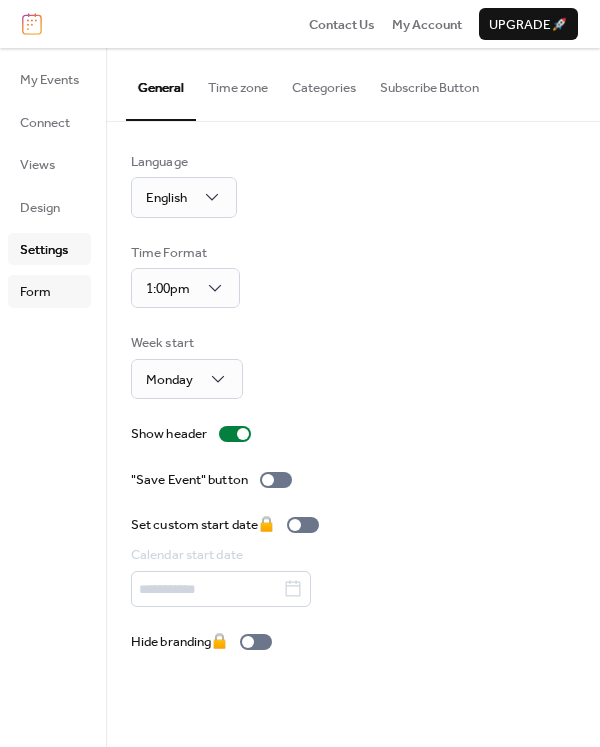 click on "Form" at bounding box center (35, 292) 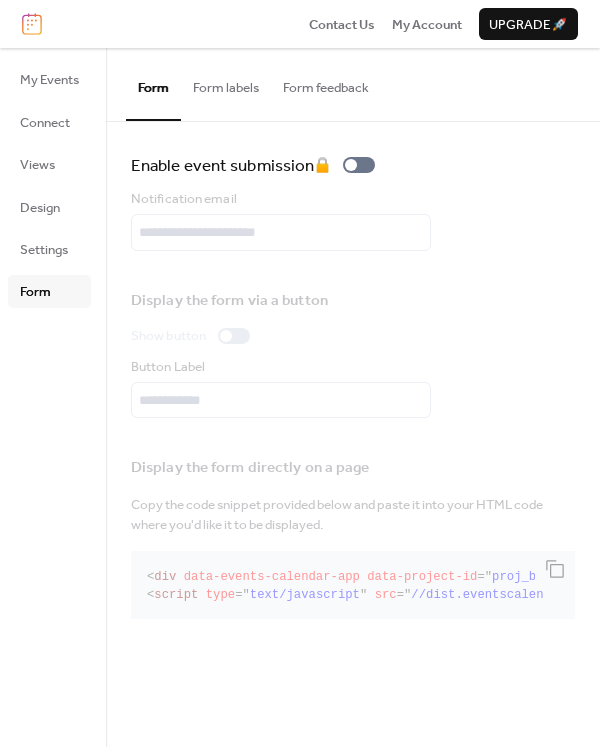 click on "Form labels" at bounding box center [226, 83] 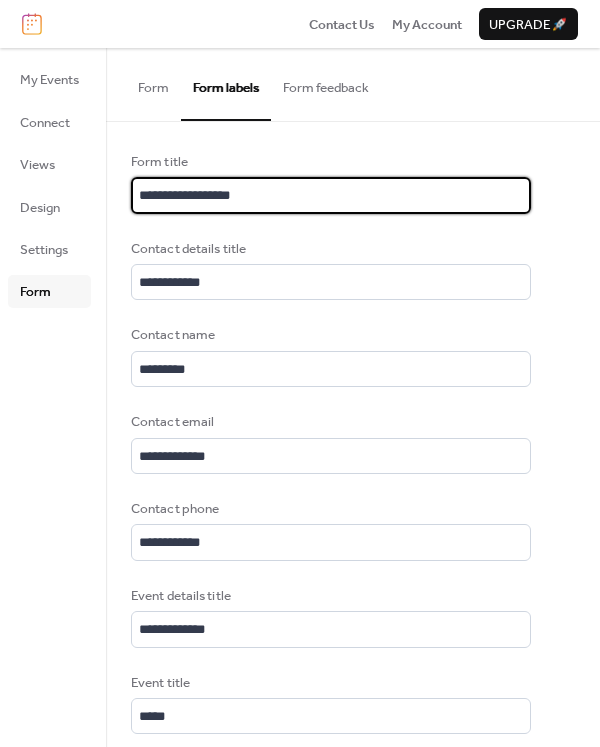 click on "**********" at bounding box center [331, 195] 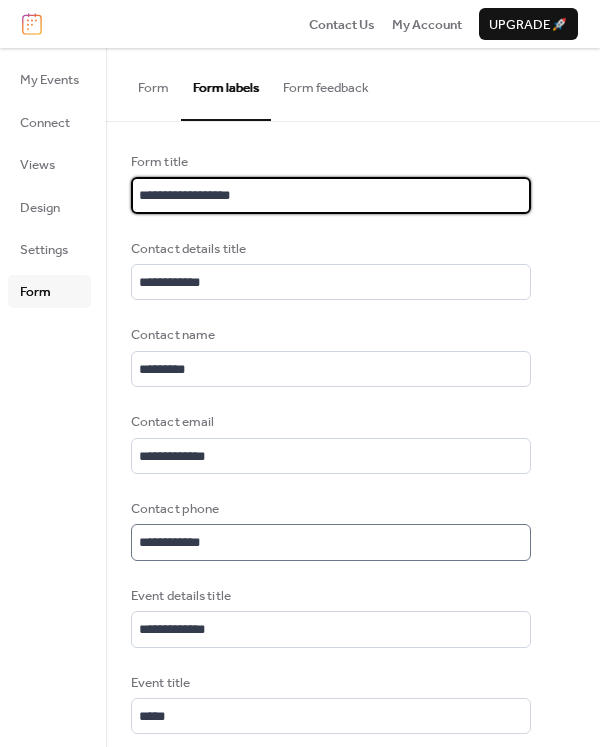 scroll, scrollTop: 2, scrollLeft: 0, axis: vertical 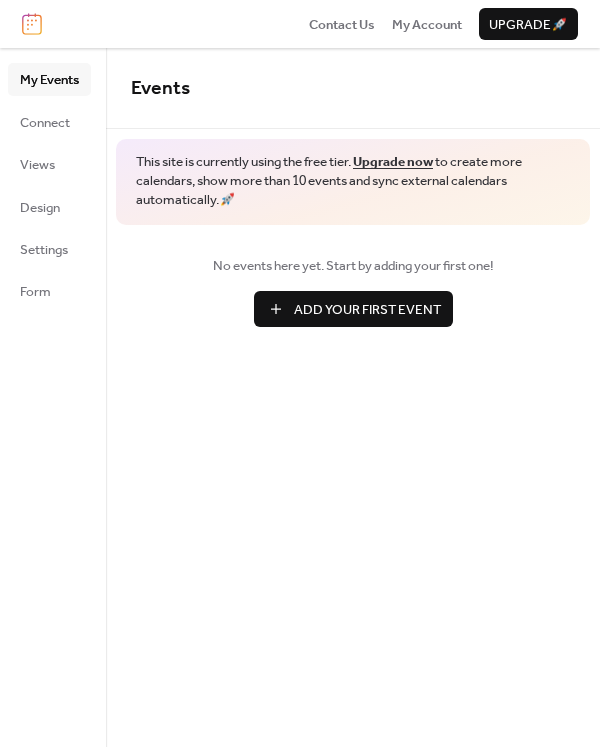 click on "Add Your First Event" at bounding box center (367, 310) 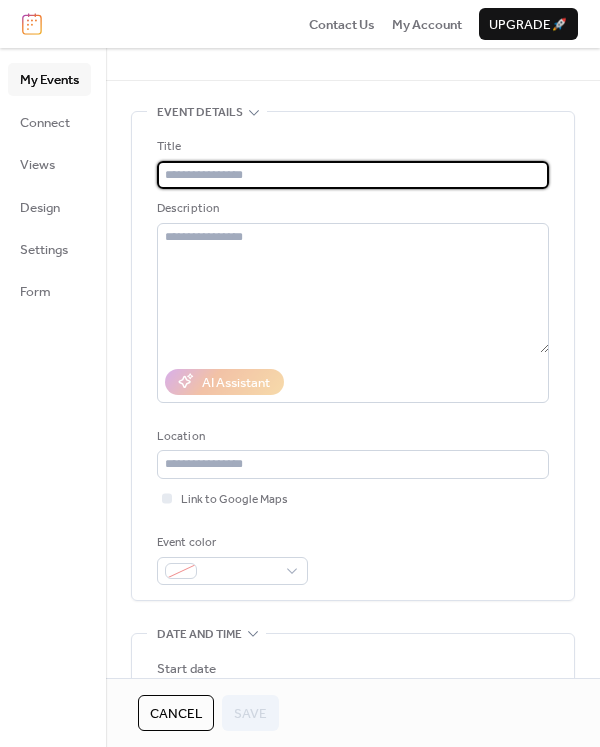 scroll, scrollTop: 0, scrollLeft: 0, axis: both 